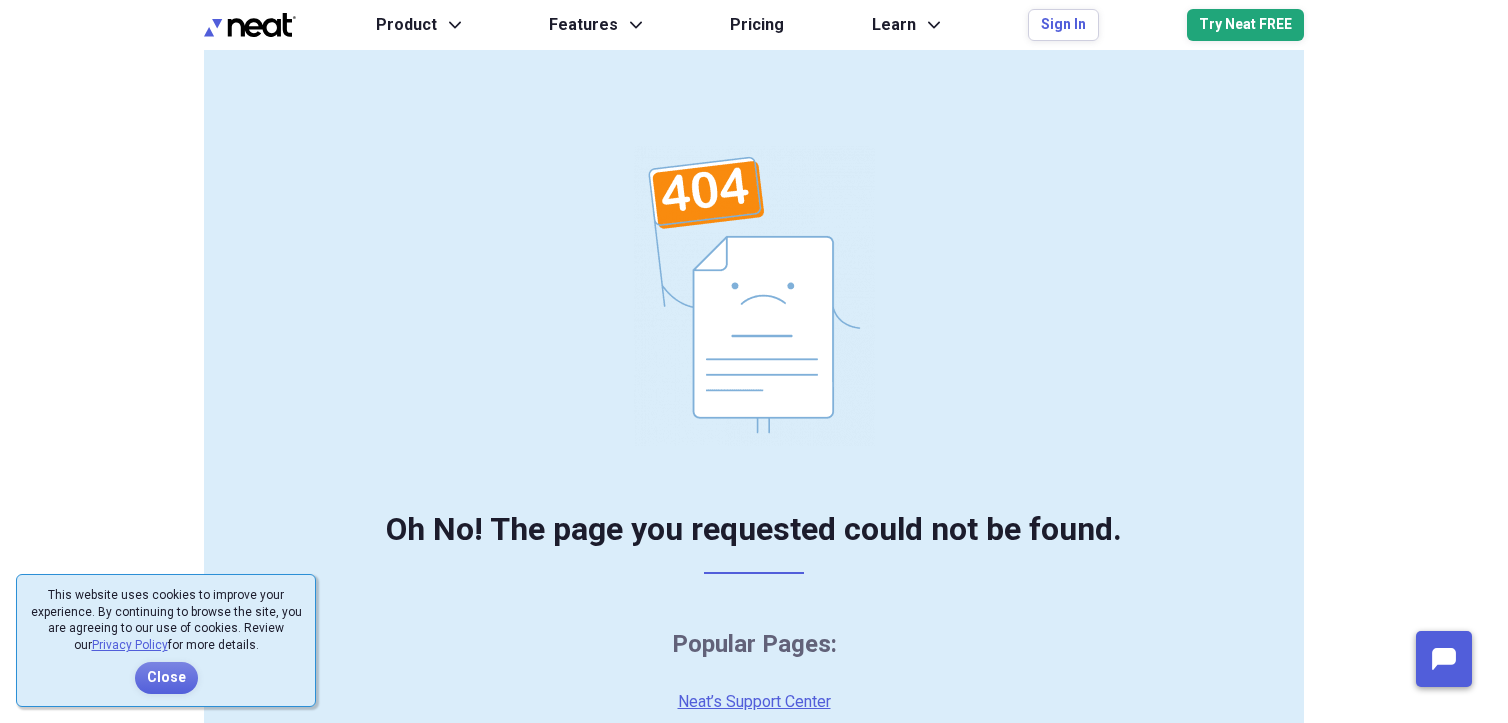 scroll, scrollTop: 0, scrollLeft: 0, axis: both 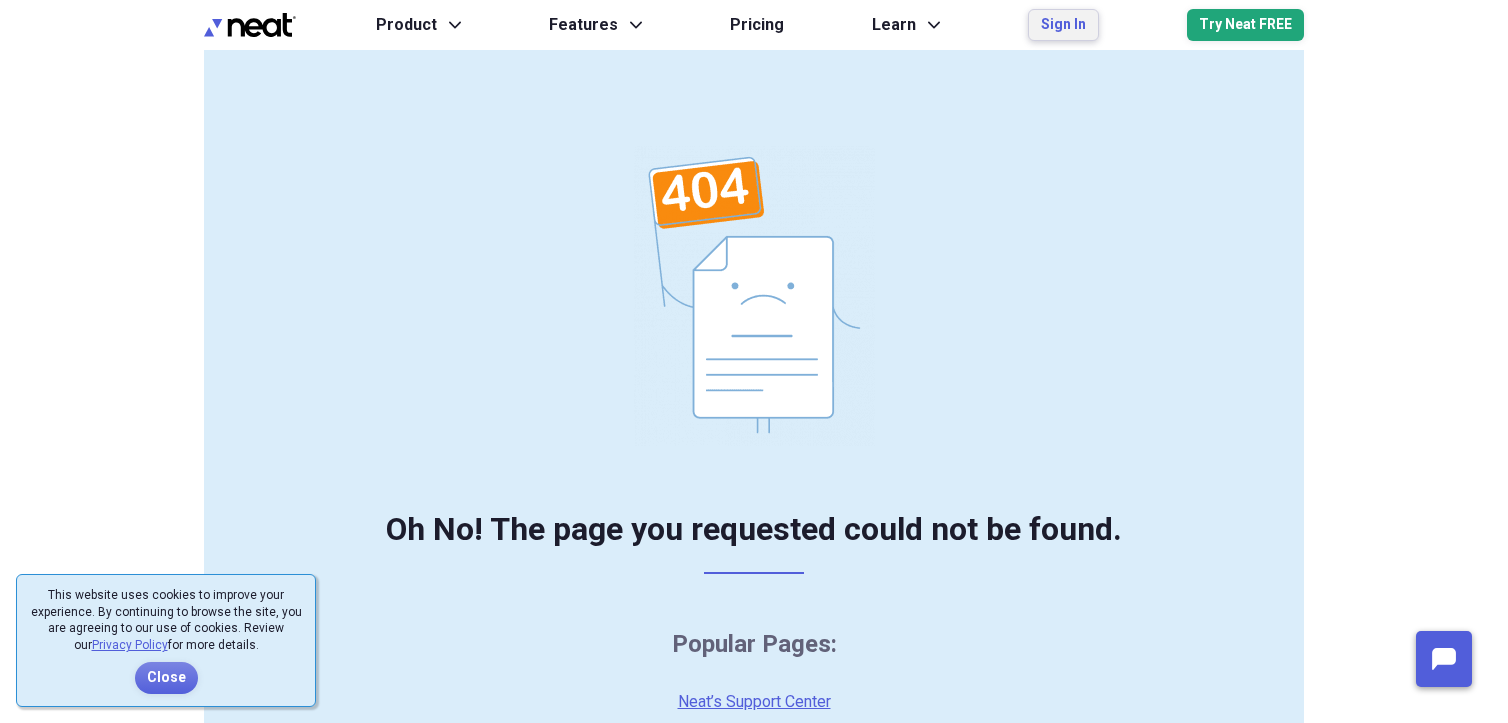 click on "Sign In" at bounding box center [1063, 25] 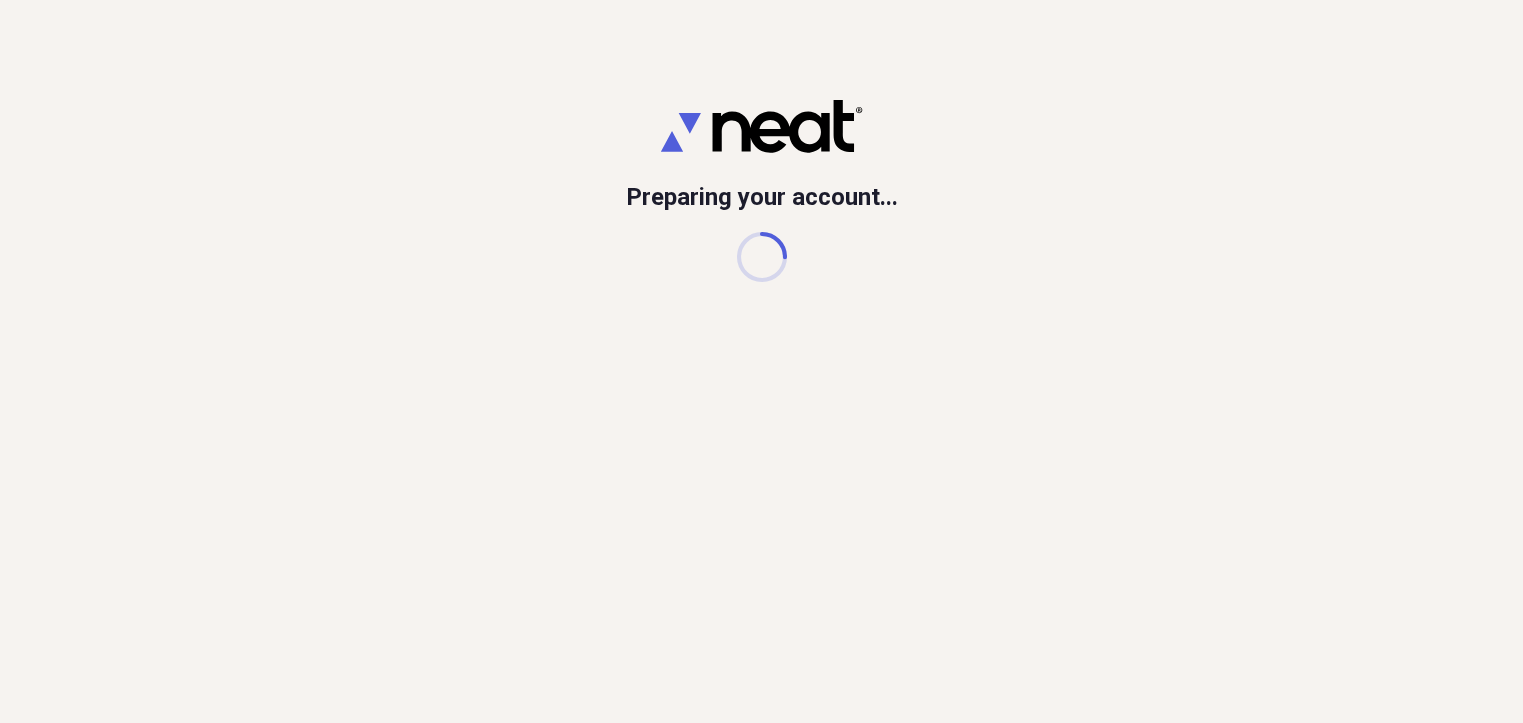 scroll, scrollTop: 0, scrollLeft: 0, axis: both 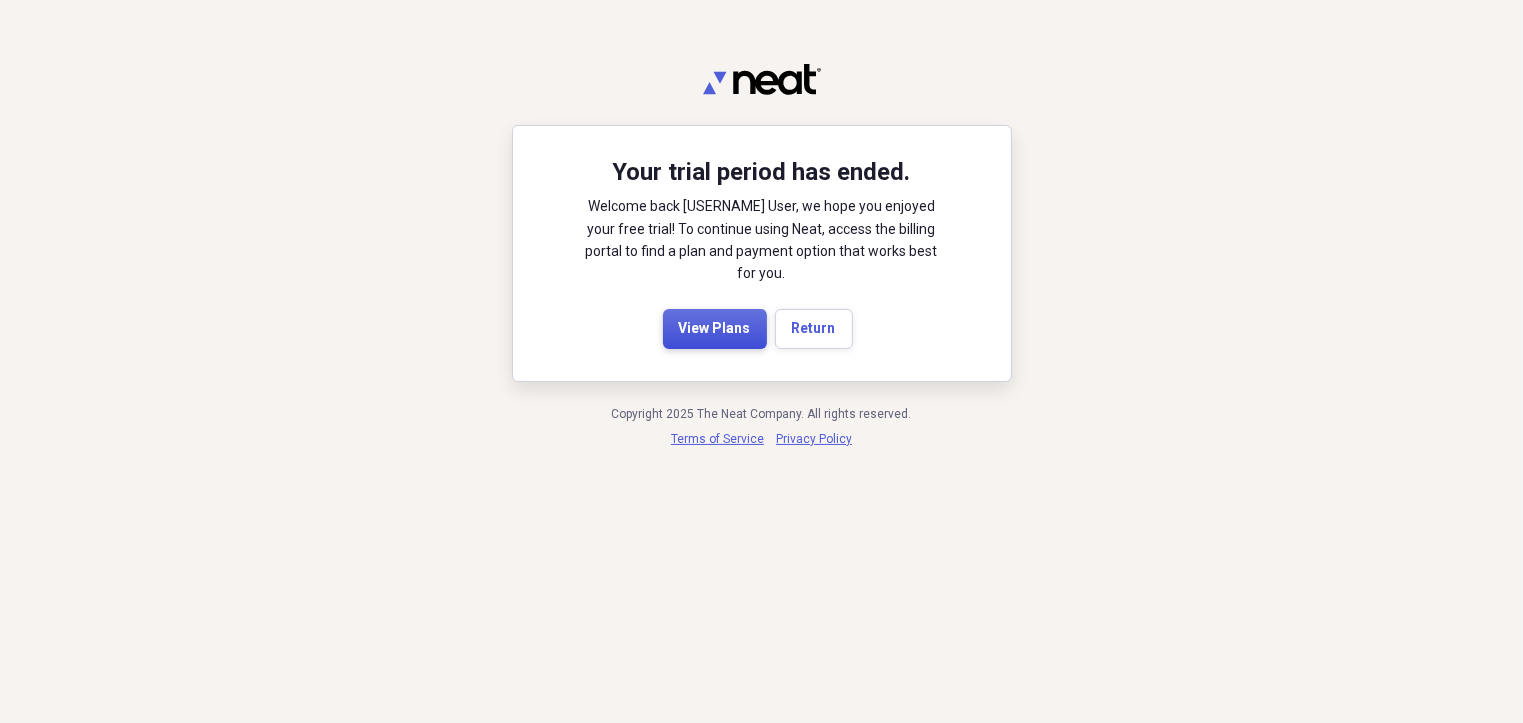 click on "View Plans" at bounding box center (715, 329) 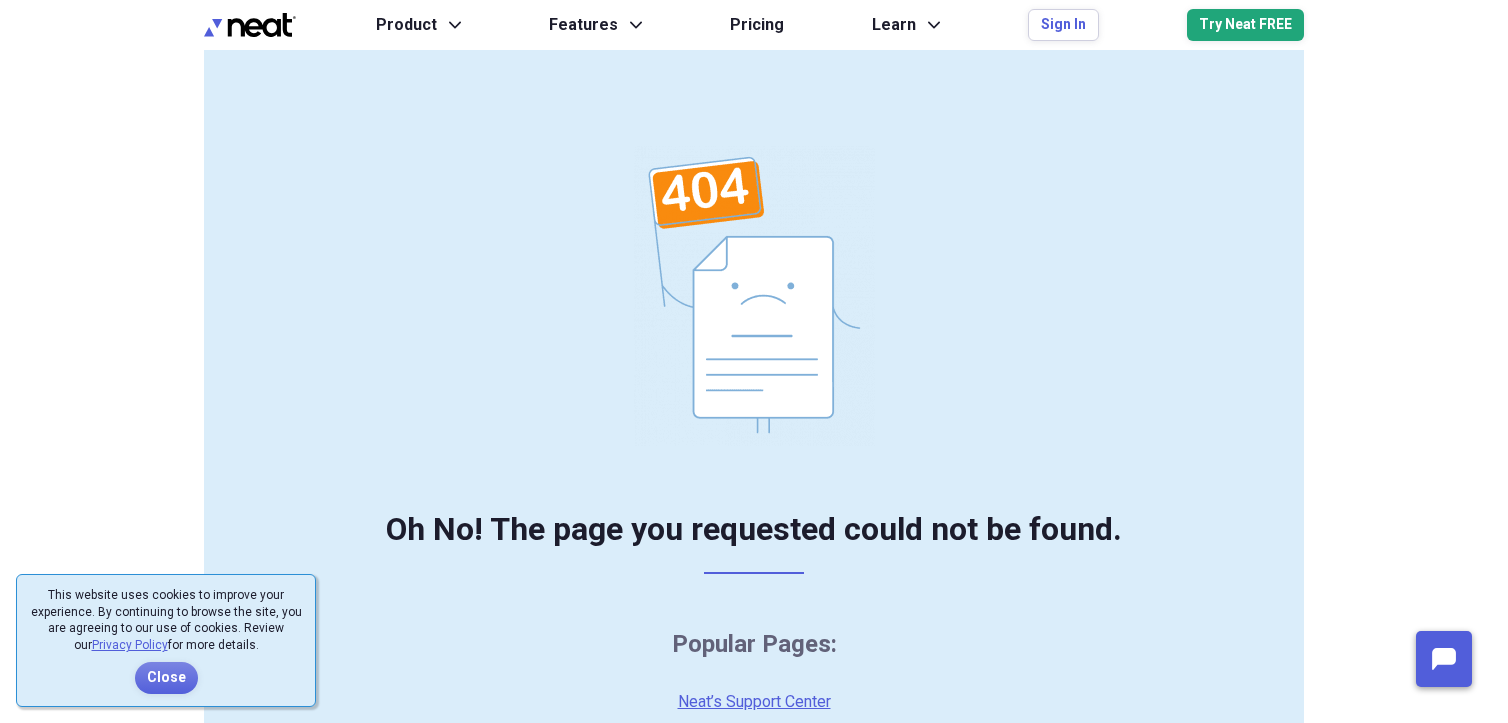 scroll, scrollTop: 0, scrollLeft: 0, axis: both 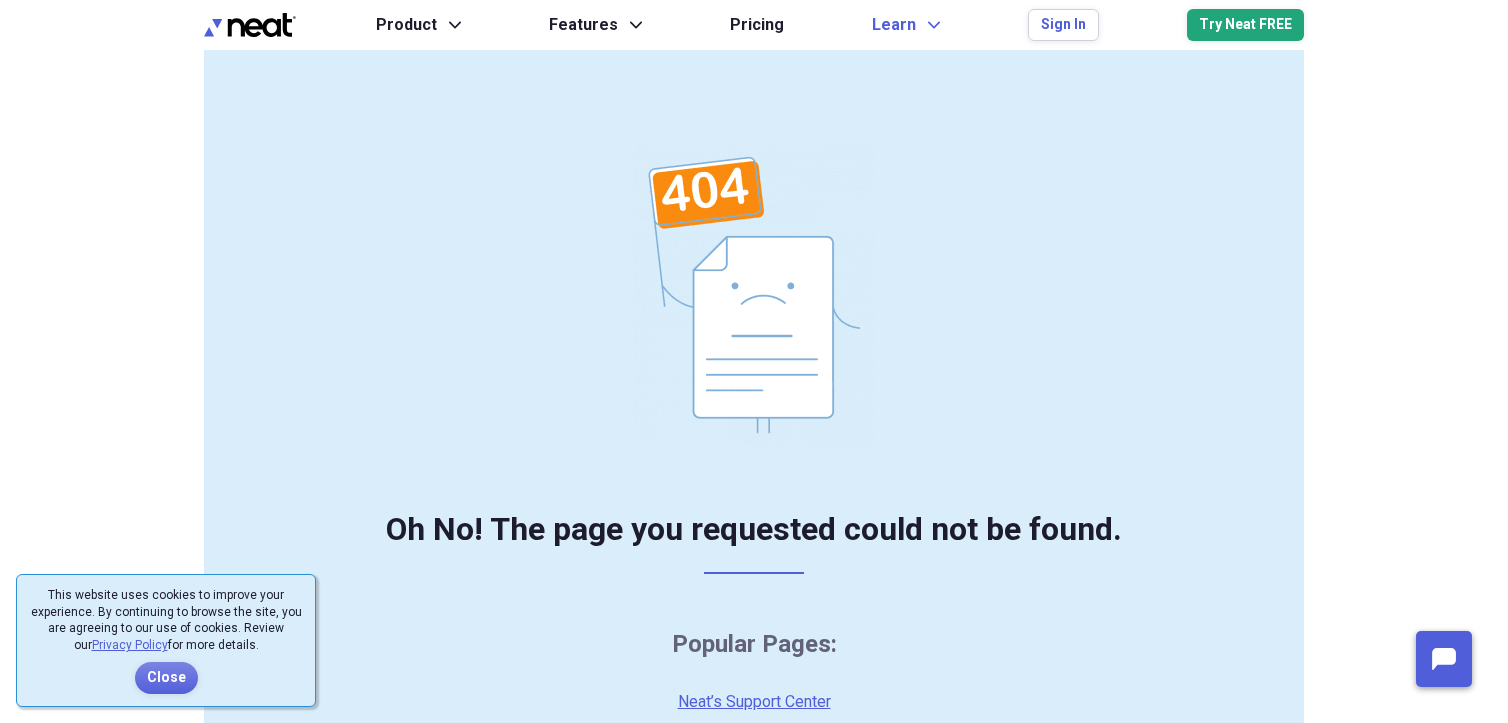 click on "Learn" at bounding box center (894, 25) 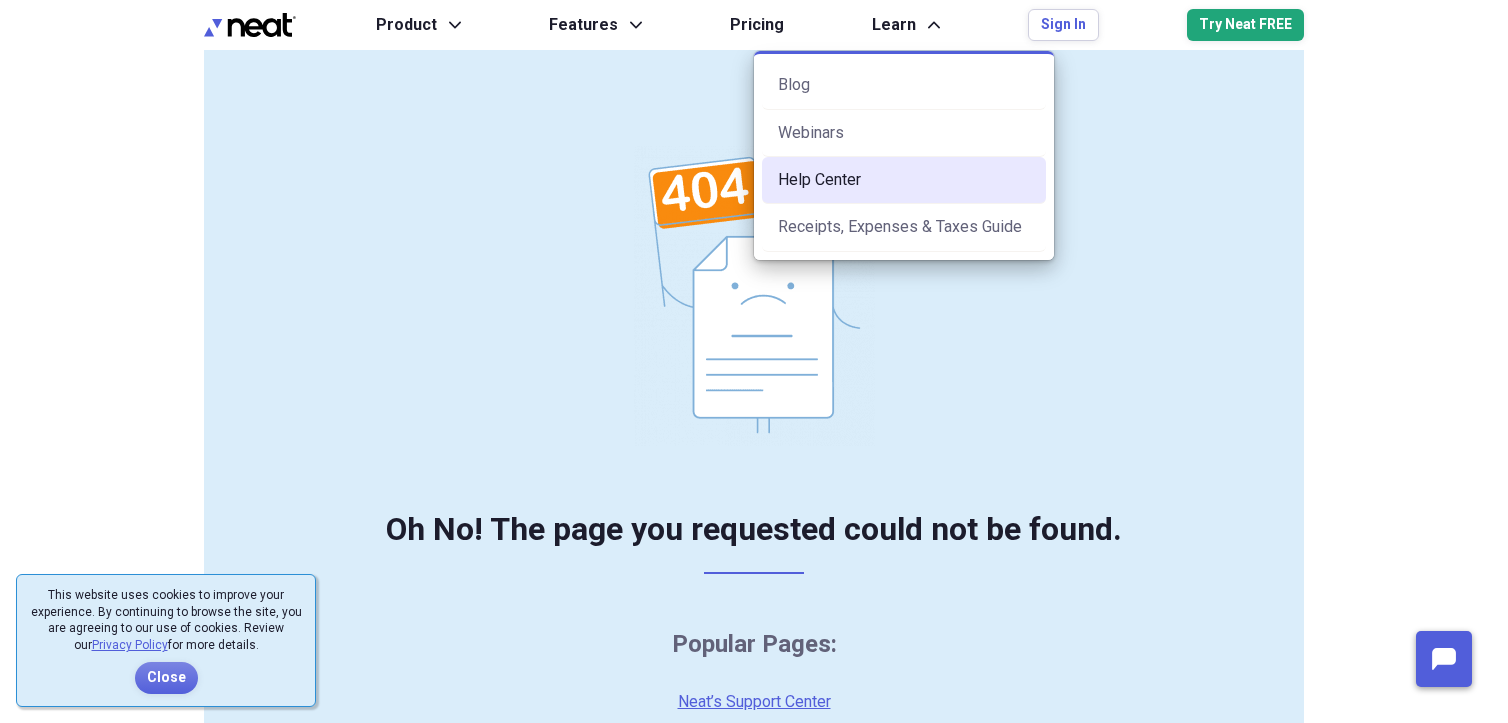 click on "Help Center" at bounding box center [904, 180] 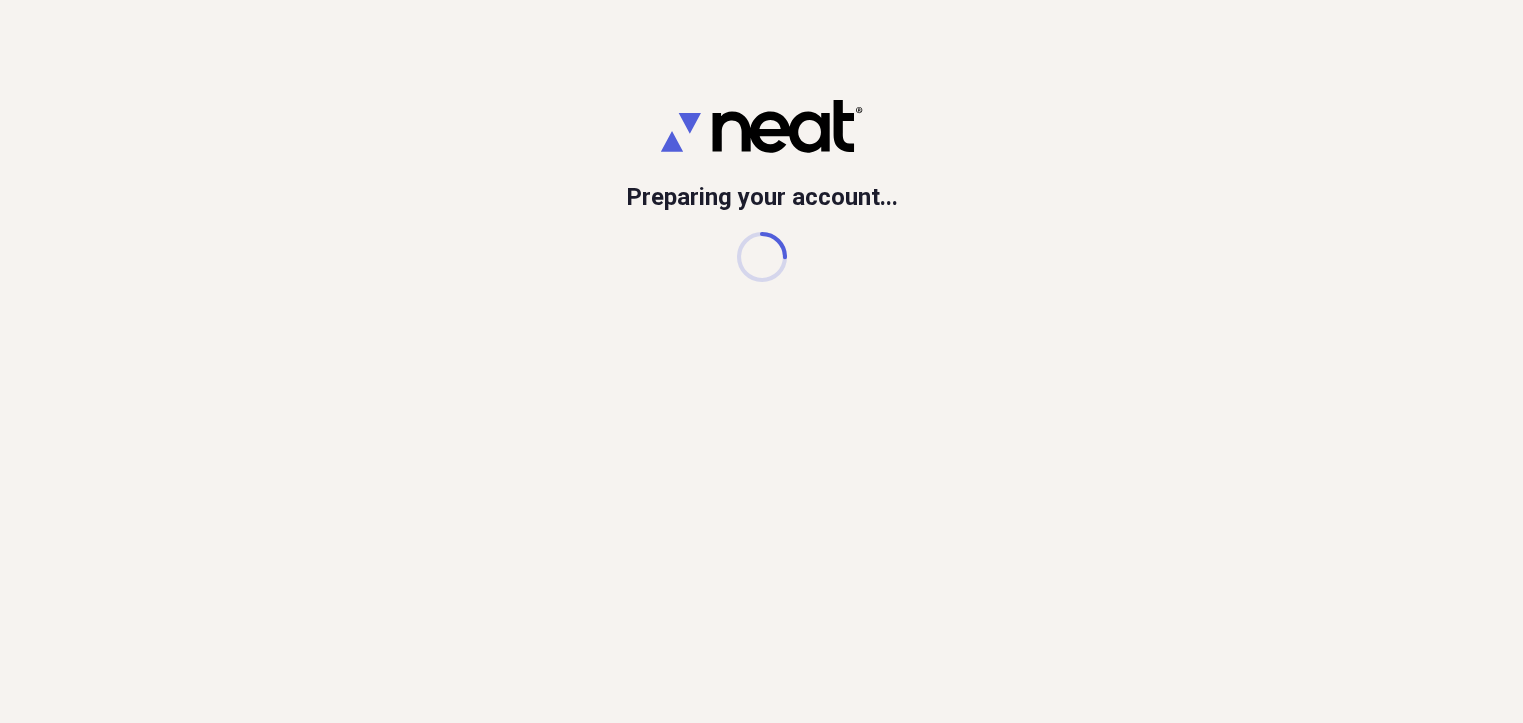 scroll, scrollTop: 0, scrollLeft: 0, axis: both 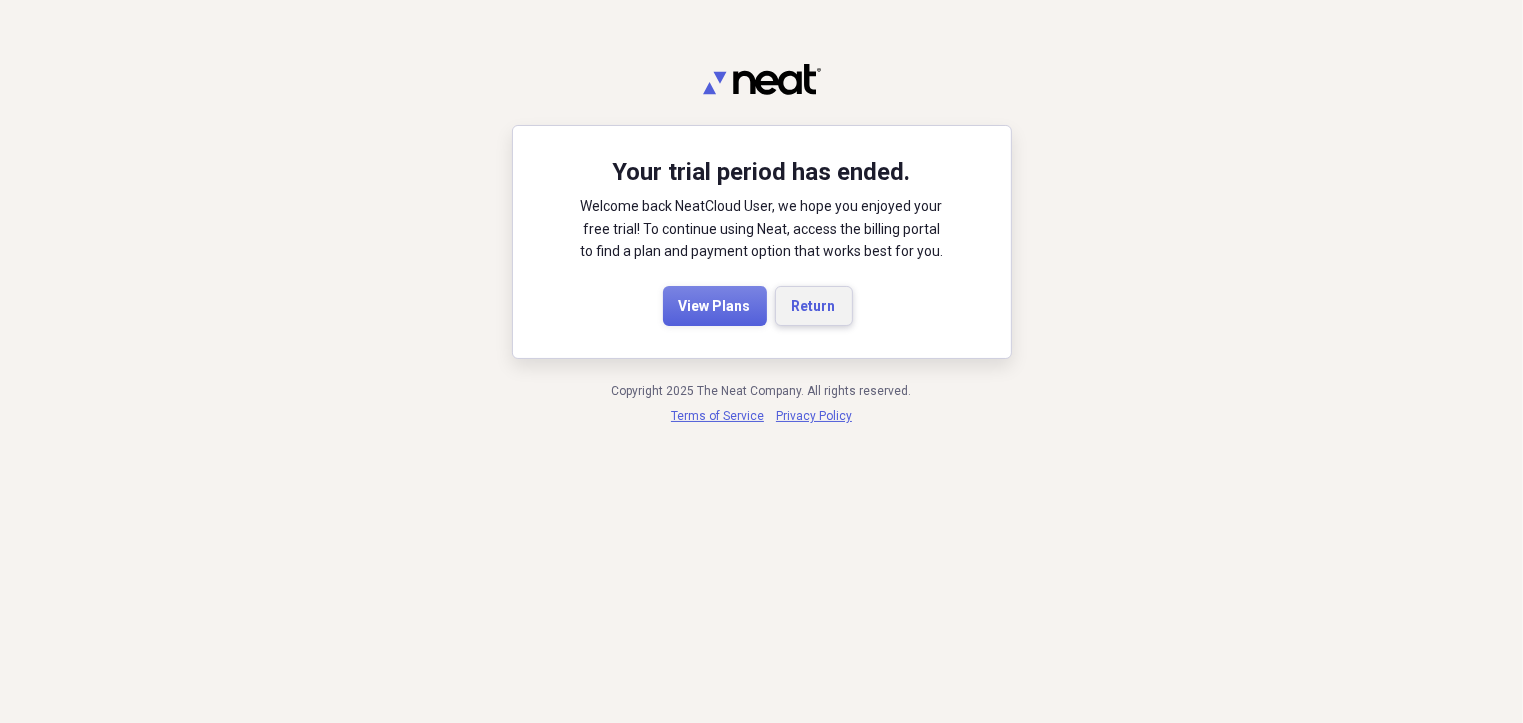 click on "Return" at bounding box center [814, 306] 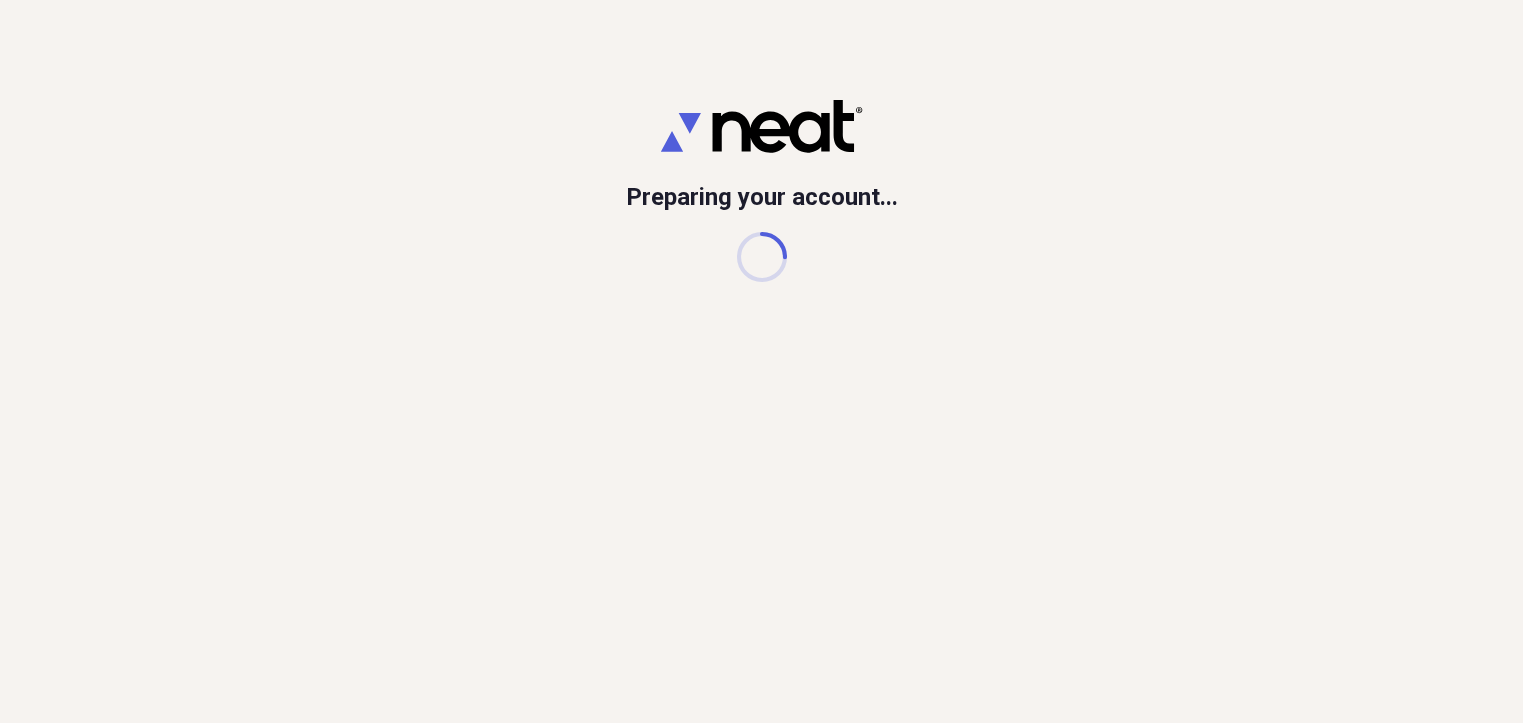 scroll, scrollTop: 0, scrollLeft: 0, axis: both 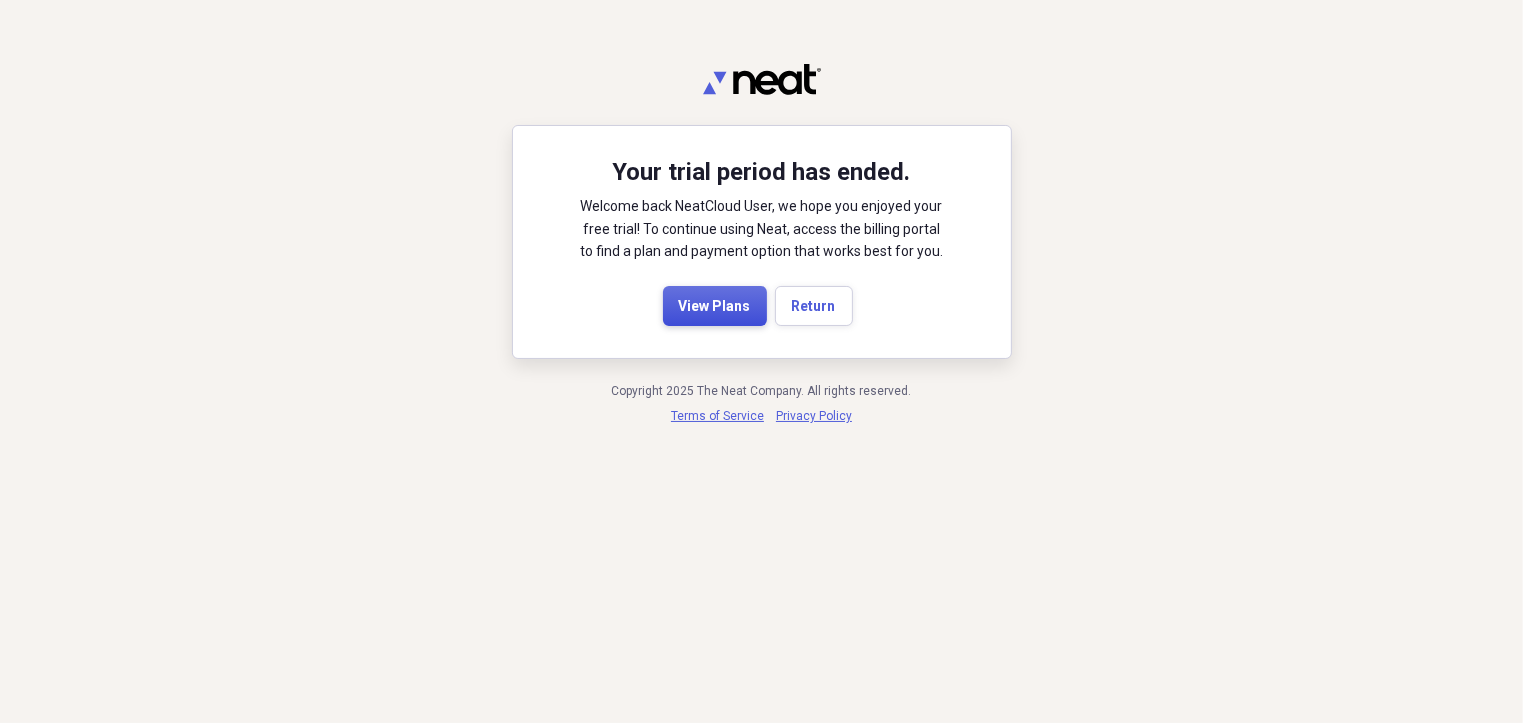 click on "View Plans" at bounding box center [715, 306] 